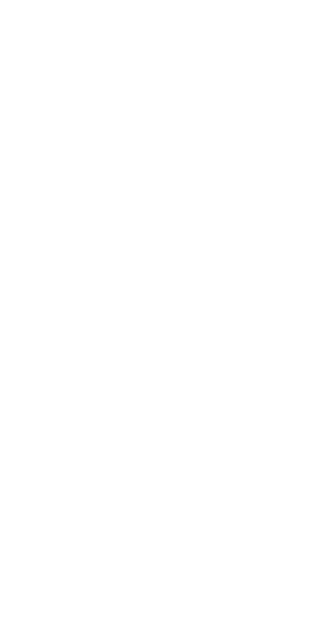 scroll, scrollTop: 0, scrollLeft: 0, axis: both 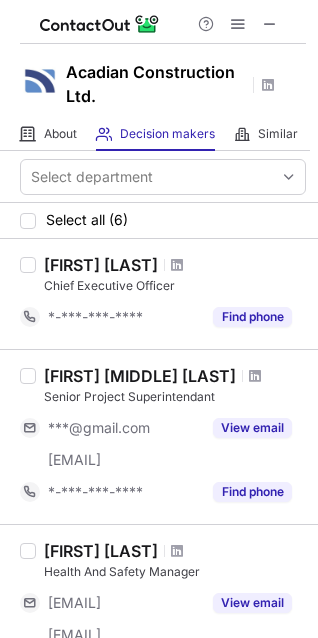 click on "[FIRST] [LAST] [TITLE] [PHONE] Find phone" at bounding box center [159, 294] 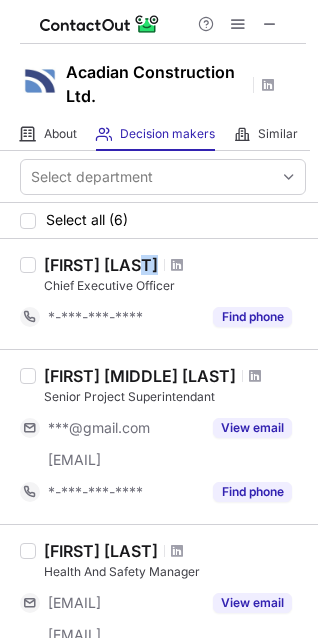 click on "David Savoie Chief Executive Officer *-***-***-**** Find phone" at bounding box center (159, 294) 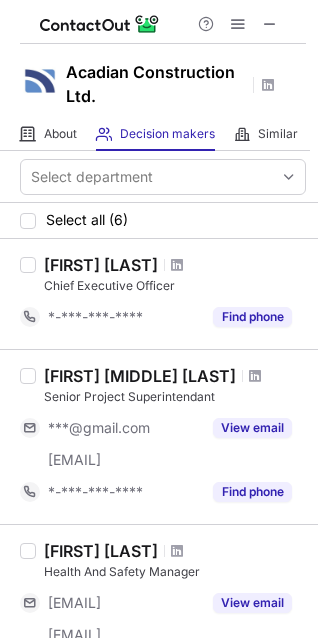 click on "David Savoie Chief Executive Officer *-***-***-**** Find phone" at bounding box center (159, 294) 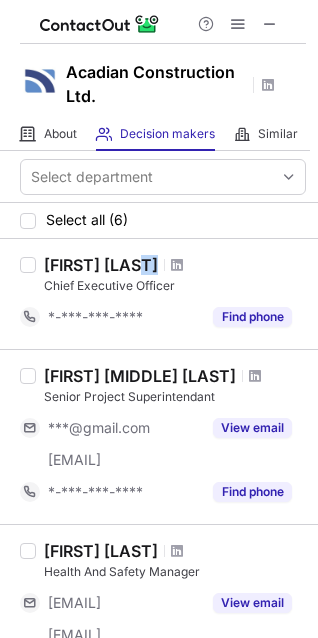 click on "David Savoie Chief Executive Officer *-***-***-**** Find phone" at bounding box center [159, 294] 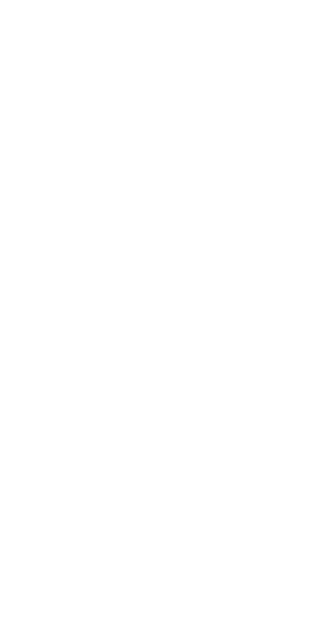 scroll, scrollTop: 0, scrollLeft: 0, axis: both 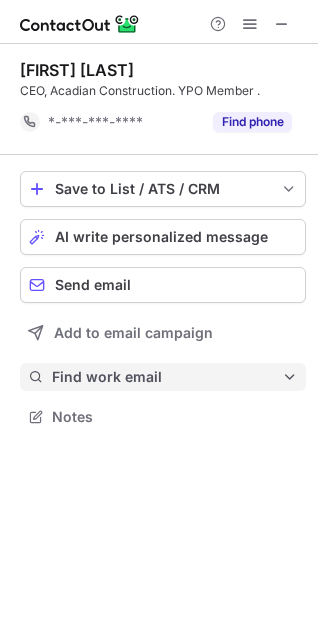 click on "Find work email" at bounding box center [167, 377] 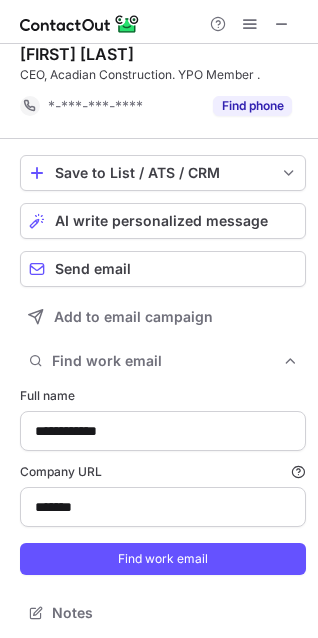 scroll, scrollTop: 20, scrollLeft: 0, axis: vertical 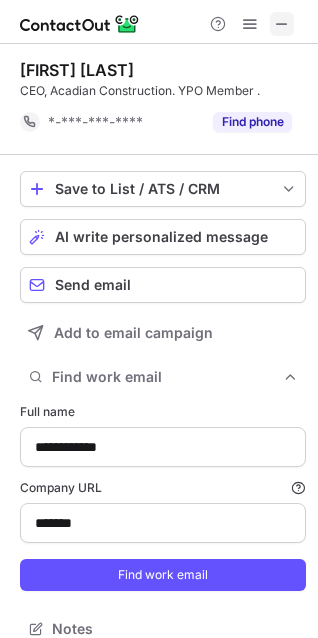click at bounding box center (282, 24) 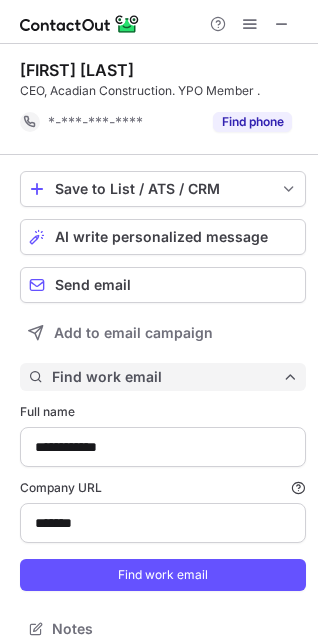 click at bounding box center [290, 377] 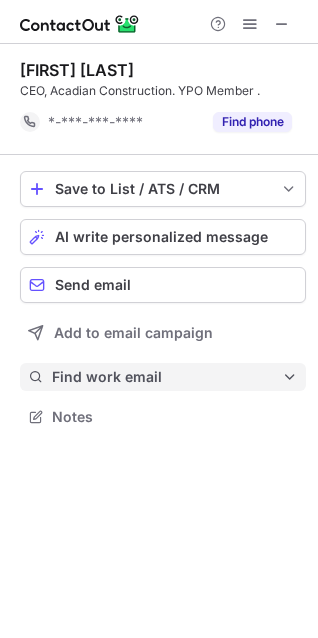 click on "Find work email" at bounding box center (167, 377) 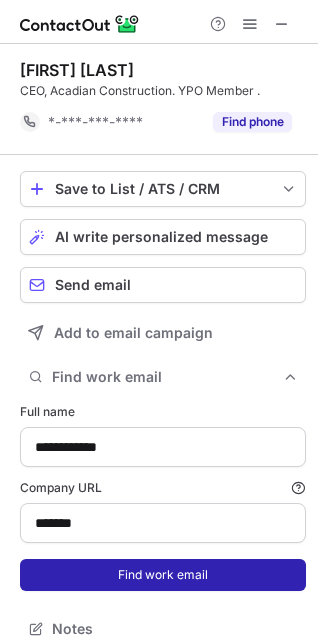 click on "Find work email" at bounding box center (163, 575) 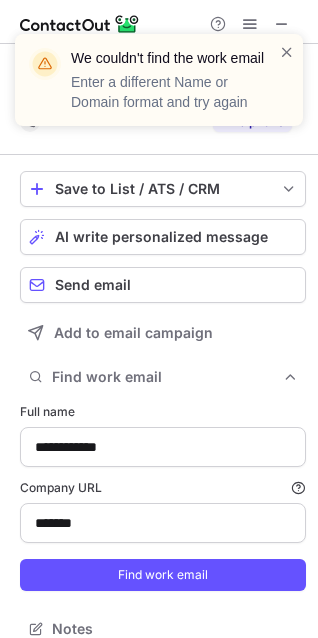 click on "Find work email" at bounding box center (163, 575) 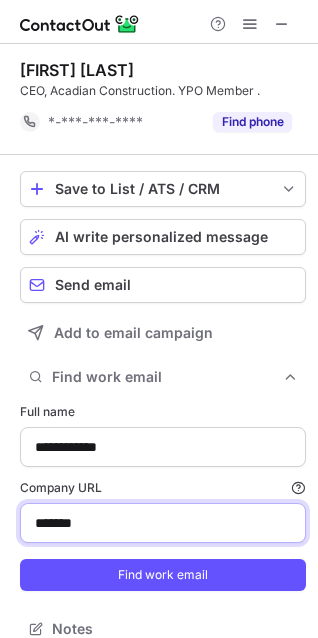 click on "*******" at bounding box center [163, 523] 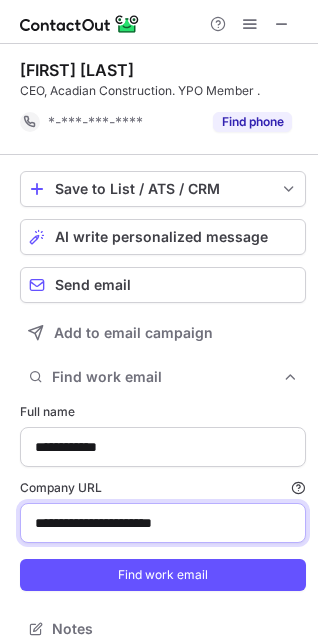 type on "**********" 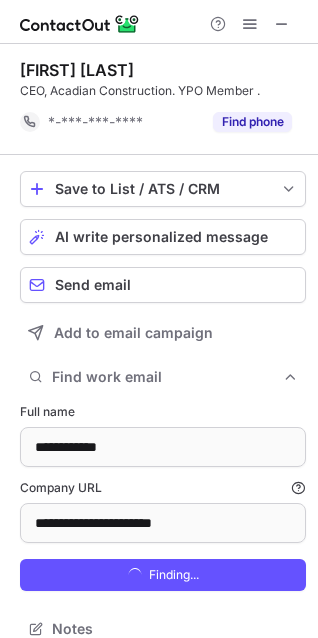 scroll, scrollTop: 10, scrollLeft: 10, axis: both 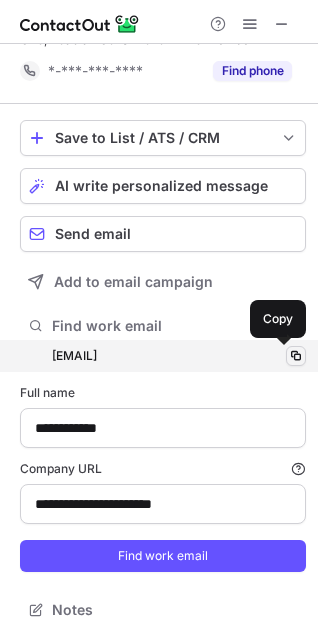click at bounding box center [296, 356] 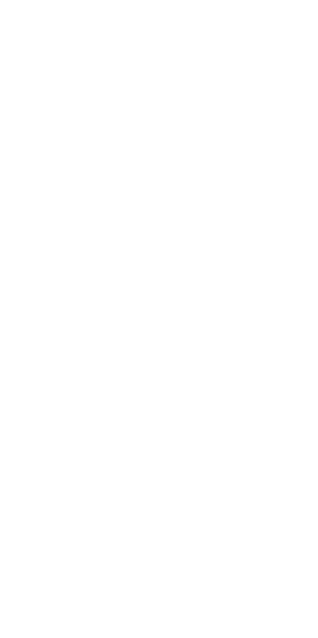 scroll, scrollTop: 0, scrollLeft: 0, axis: both 